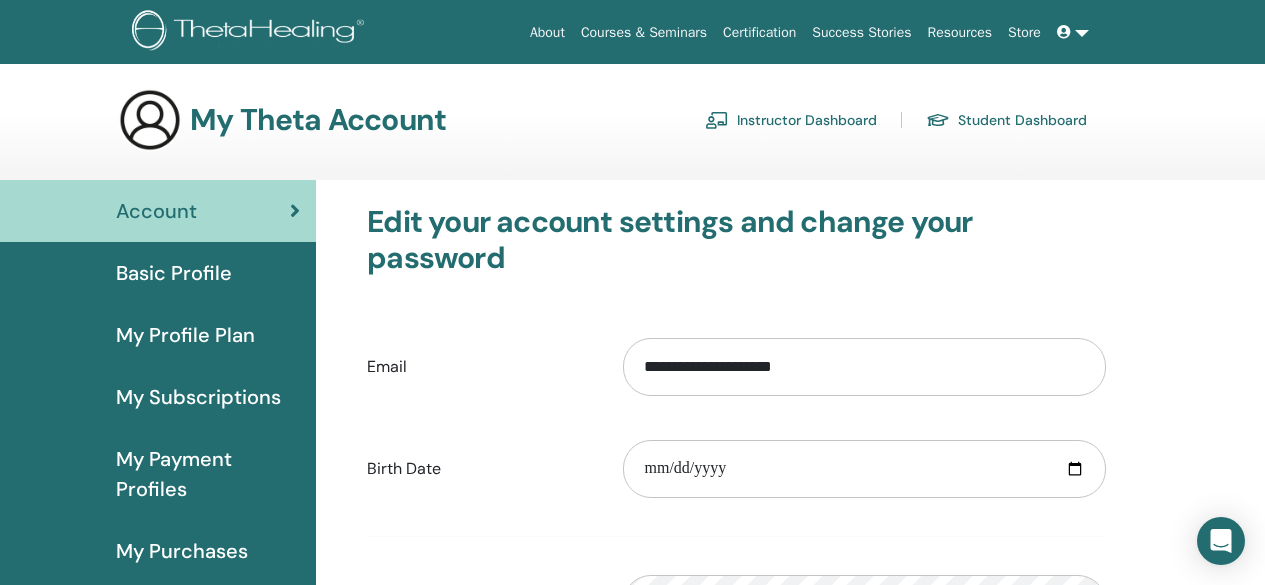 scroll, scrollTop: 0, scrollLeft: 0, axis: both 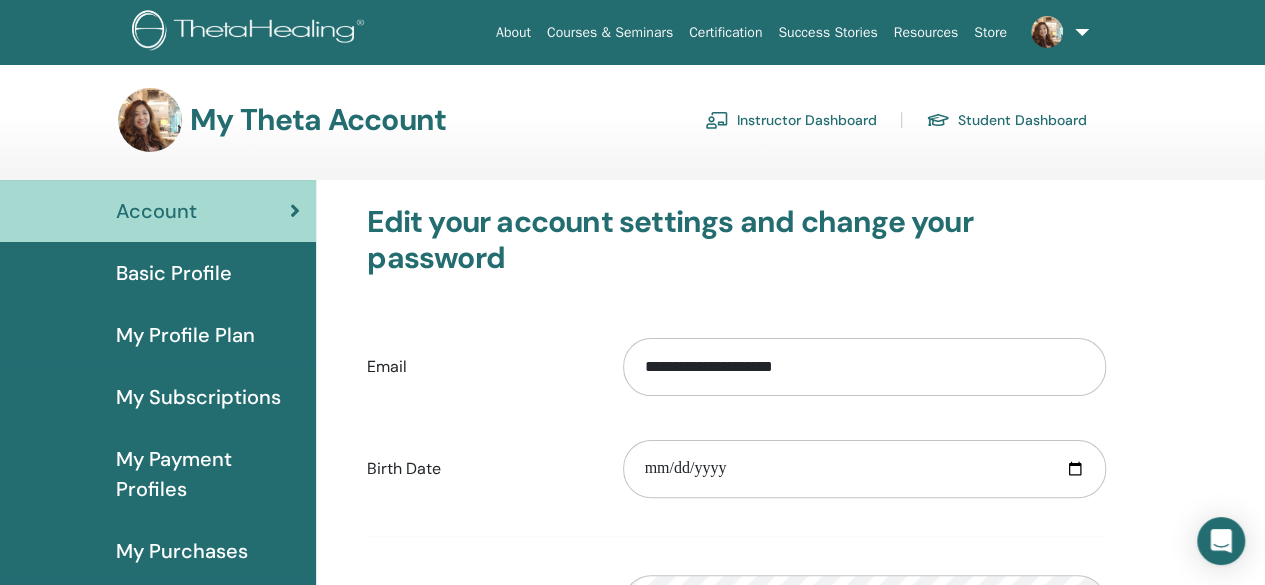 click on "Student Dashboard" at bounding box center (1006, 120) 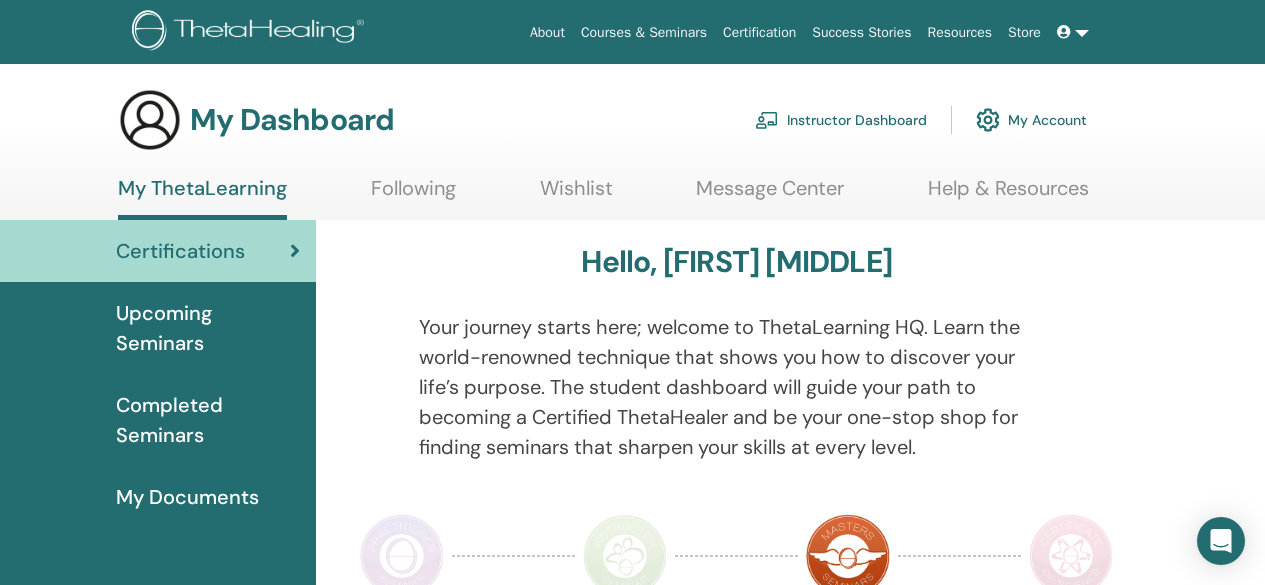 scroll, scrollTop: 0, scrollLeft: 0, axis: both 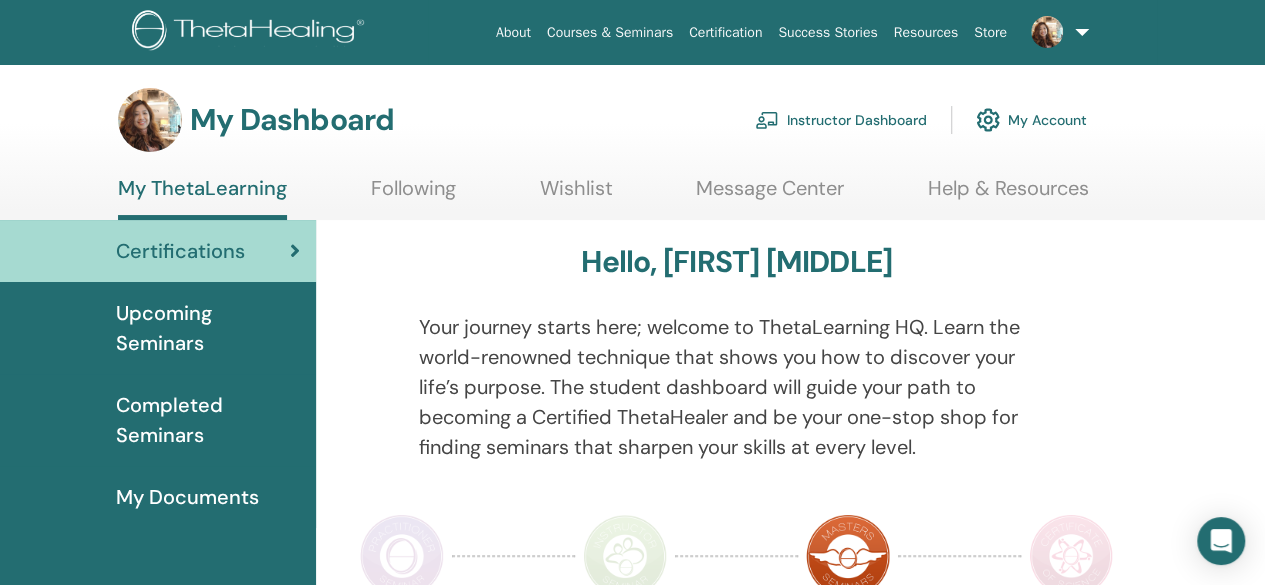 click on "Upcoming Seminars" at bounding box center (208, 328) 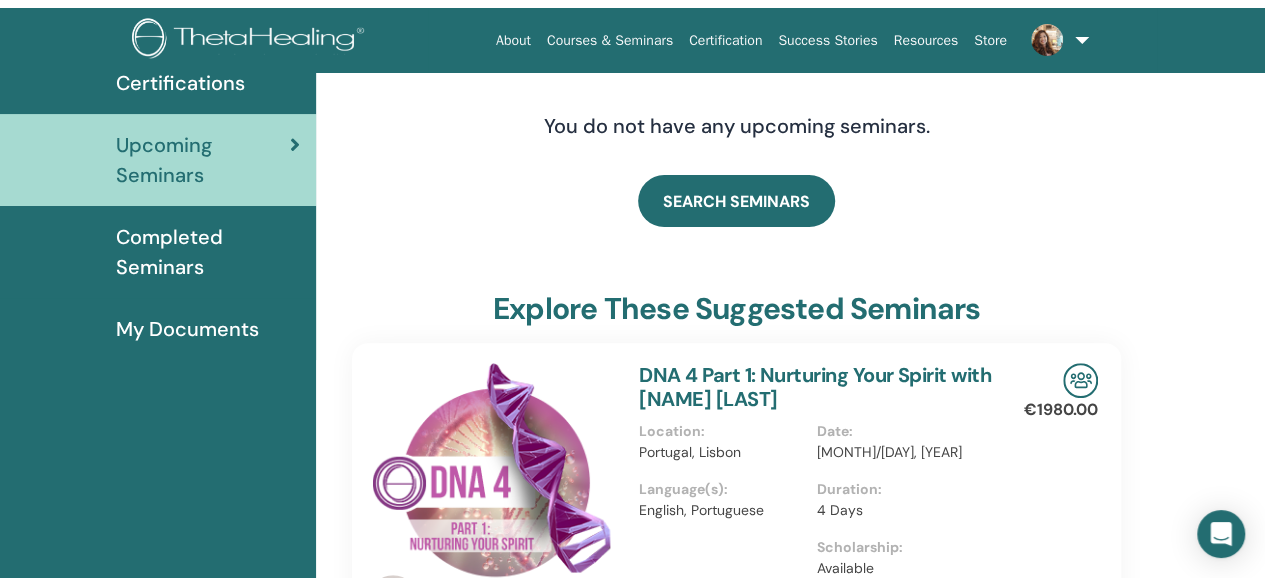 scroll, scrollTop: 0, scrollLeft: 0, axis: both 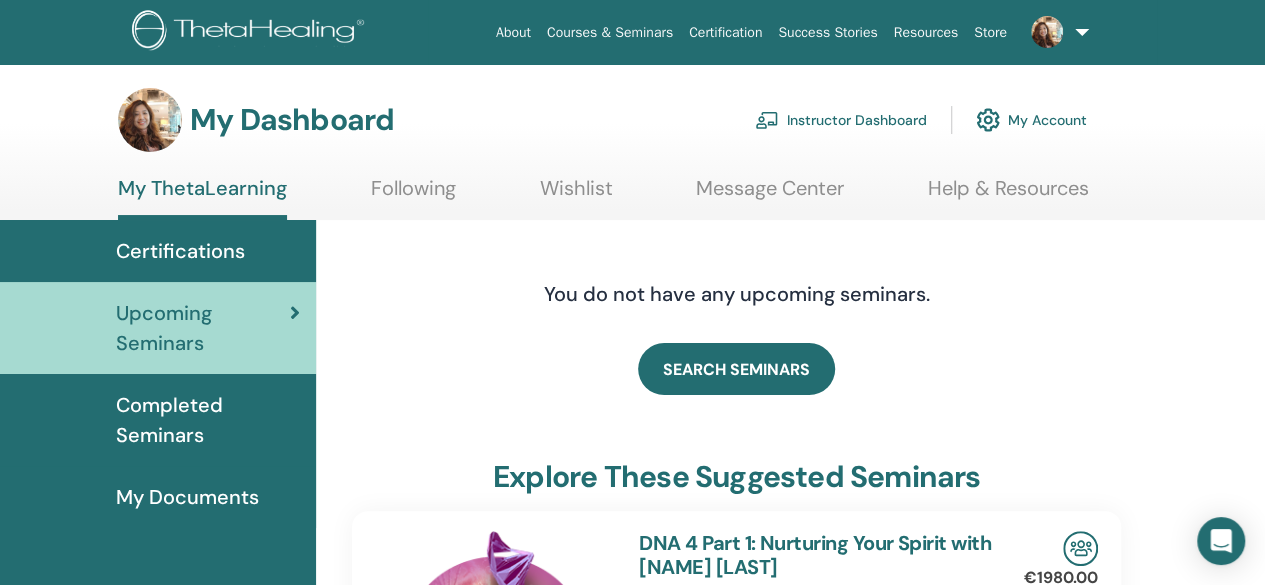 click on "Instructor Dashboard" at bounding box center [841, 120] 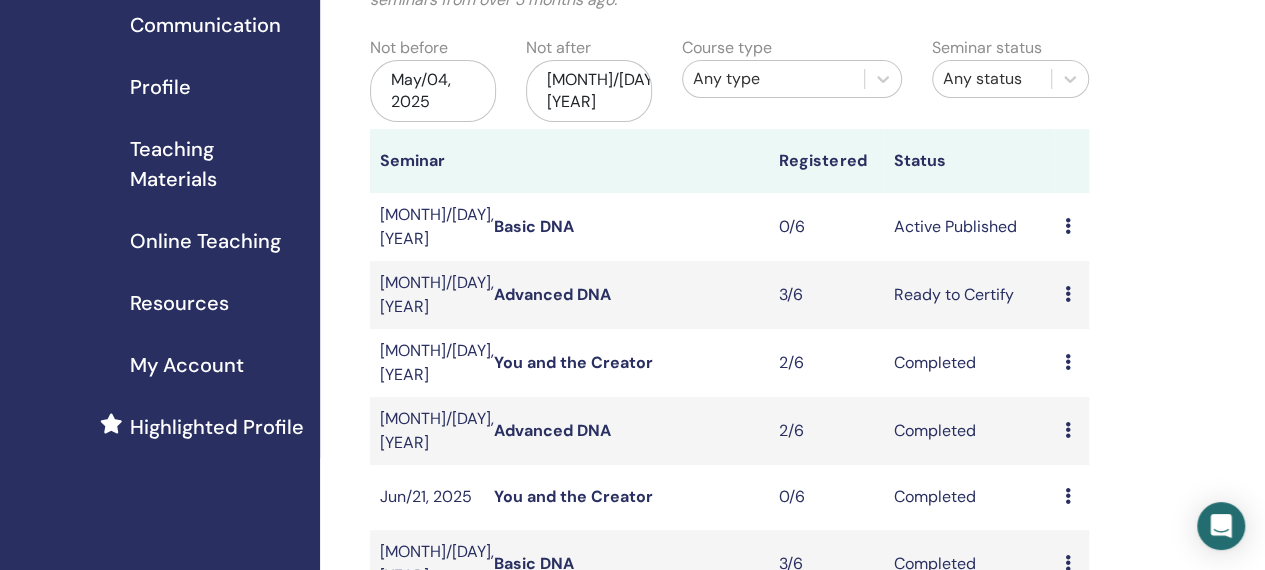 scroll, scrollTop: 200, scrollLeft: 0, axis: vertical 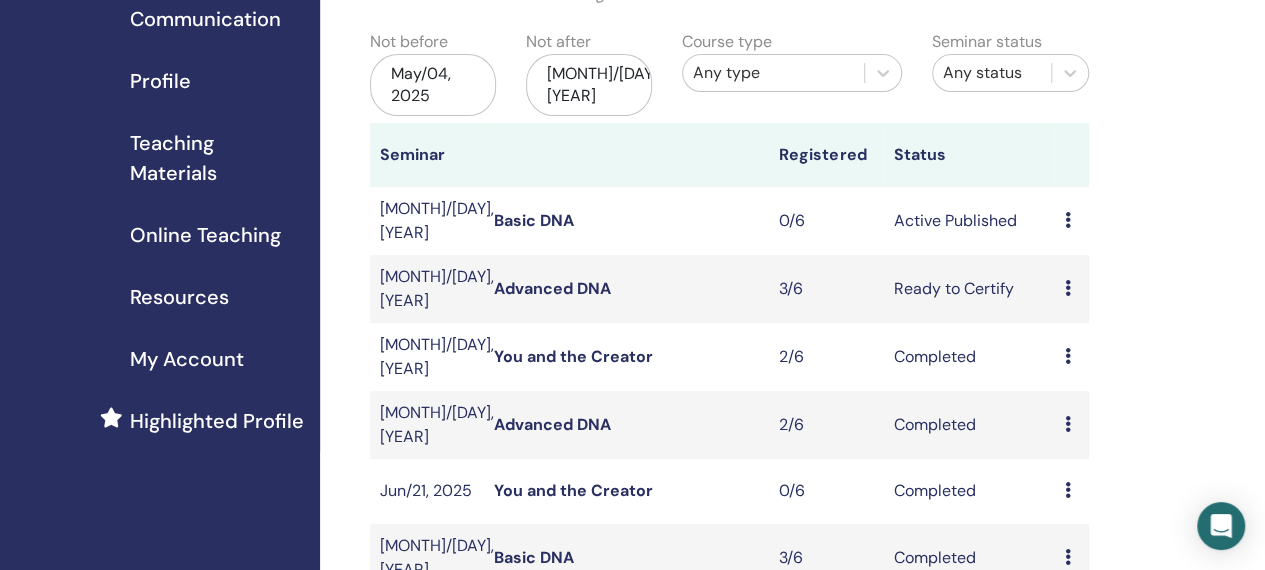 click on "Preview Edit Attendees Cancel" at bounding box center (1071, 221) 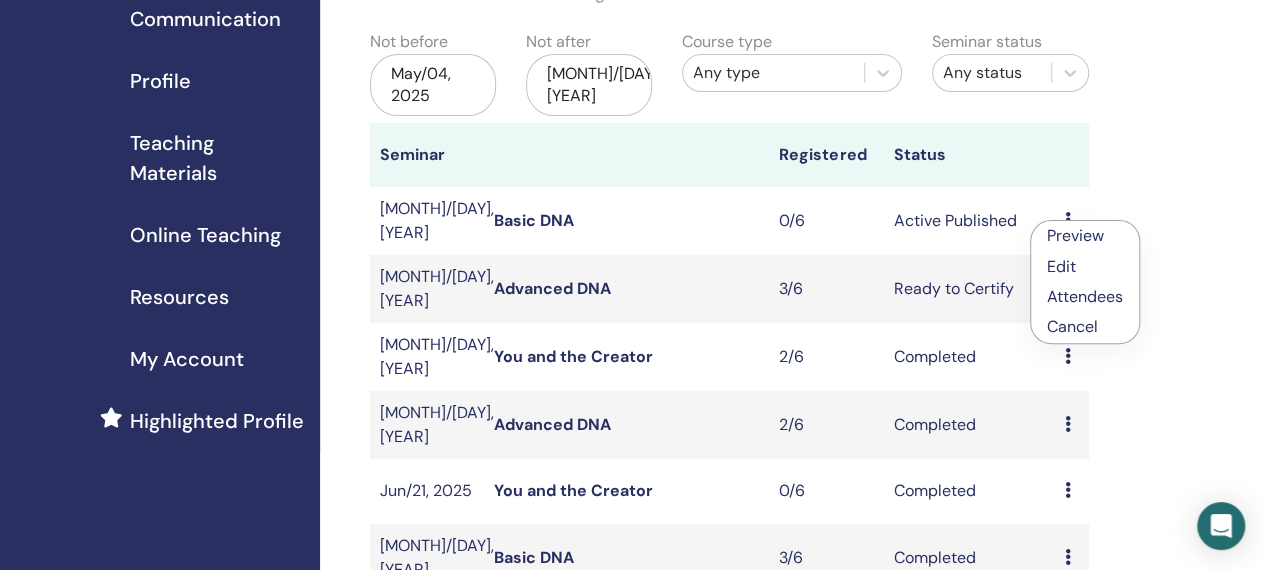 click on "Preview" at bounding box center (1075, 235) 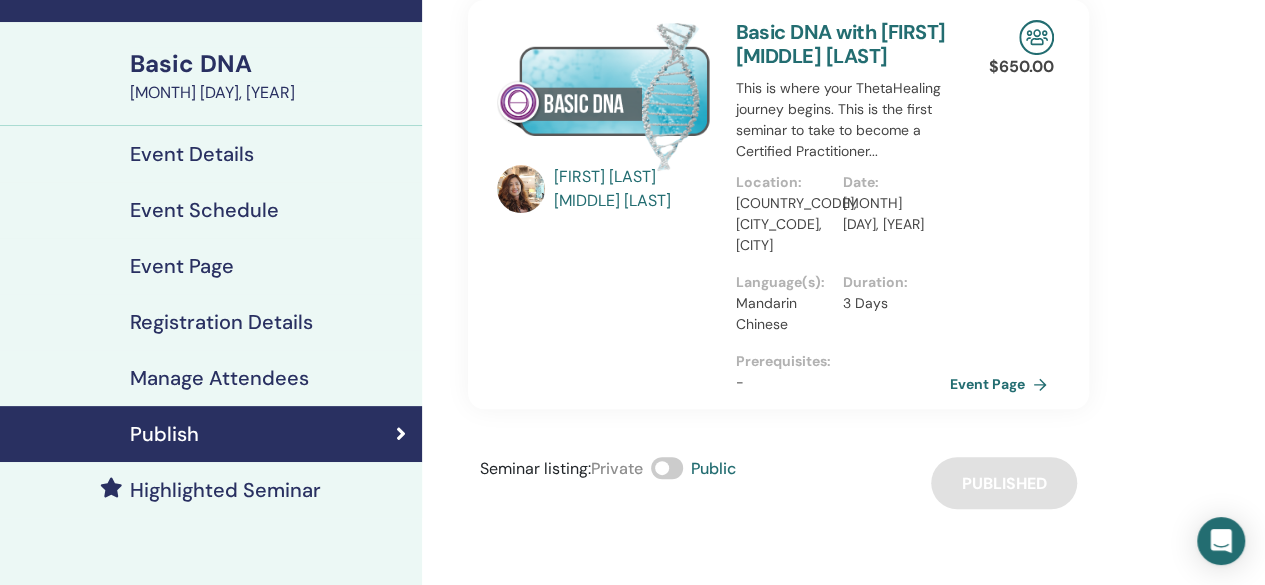 scroll, scrollTop: 100, scrollLeft: 0, axis: vertical 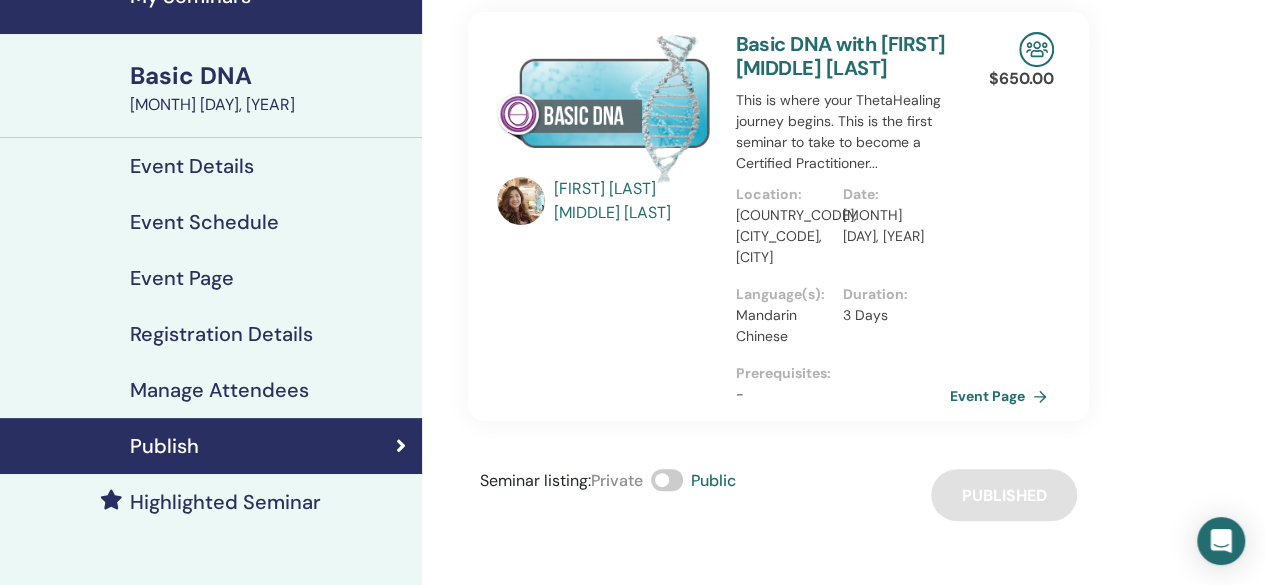 click on "Manage Attendees" at bounding box center [211, 390] 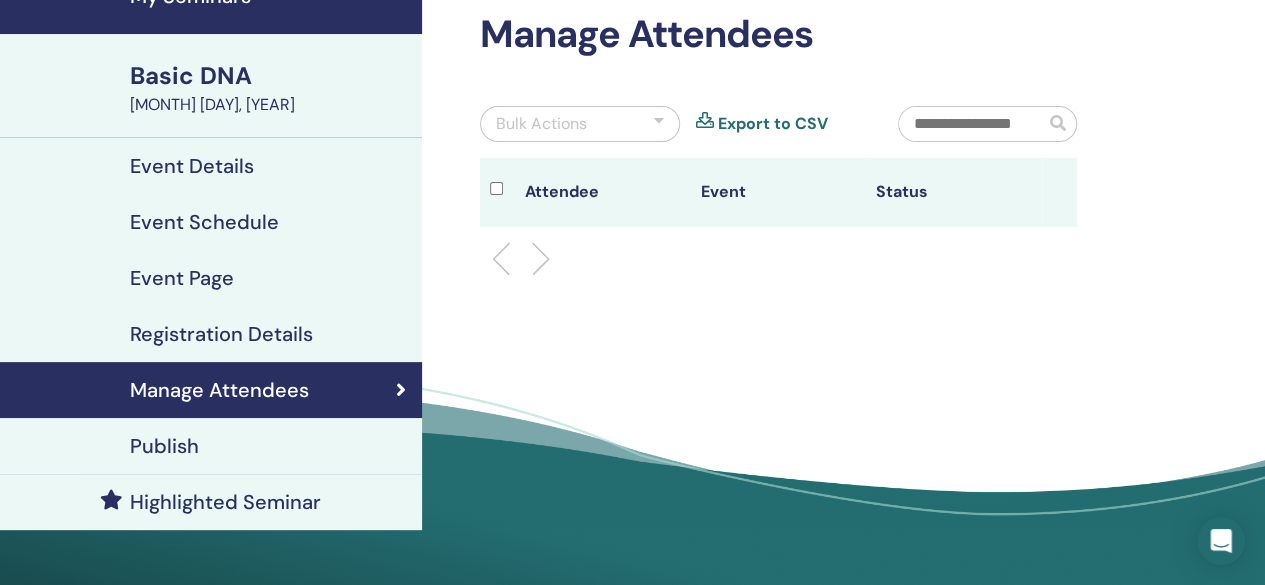 click on "Registration Details" at bounding box center [221, 334] 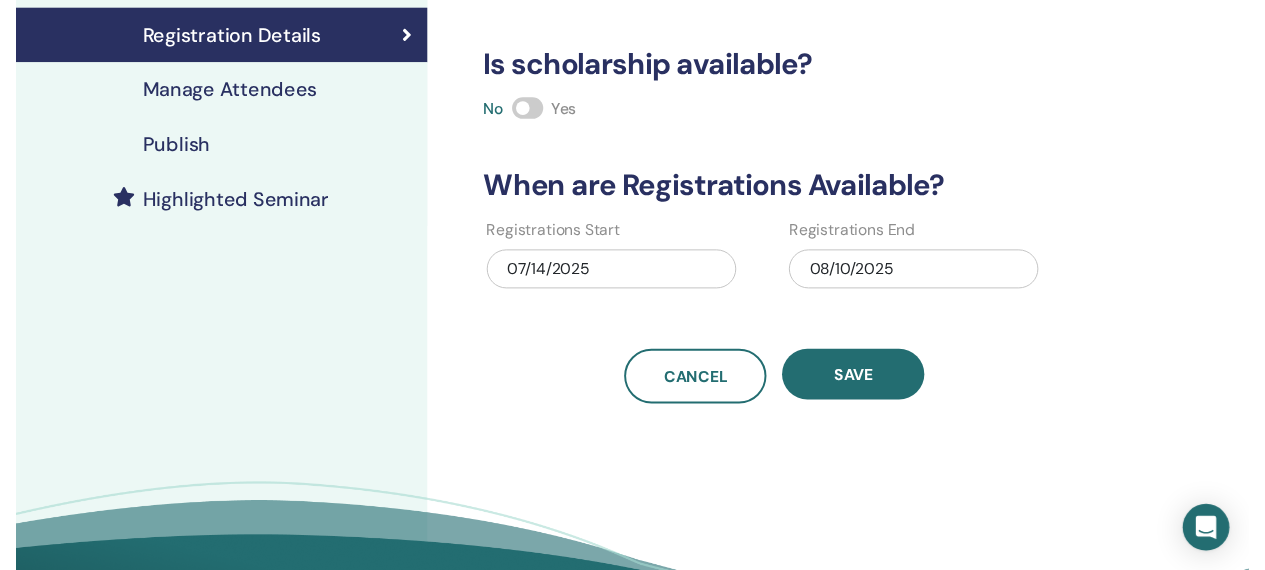 scroll, scrollTop: 400, scrollLeft: 0, axis: vertical 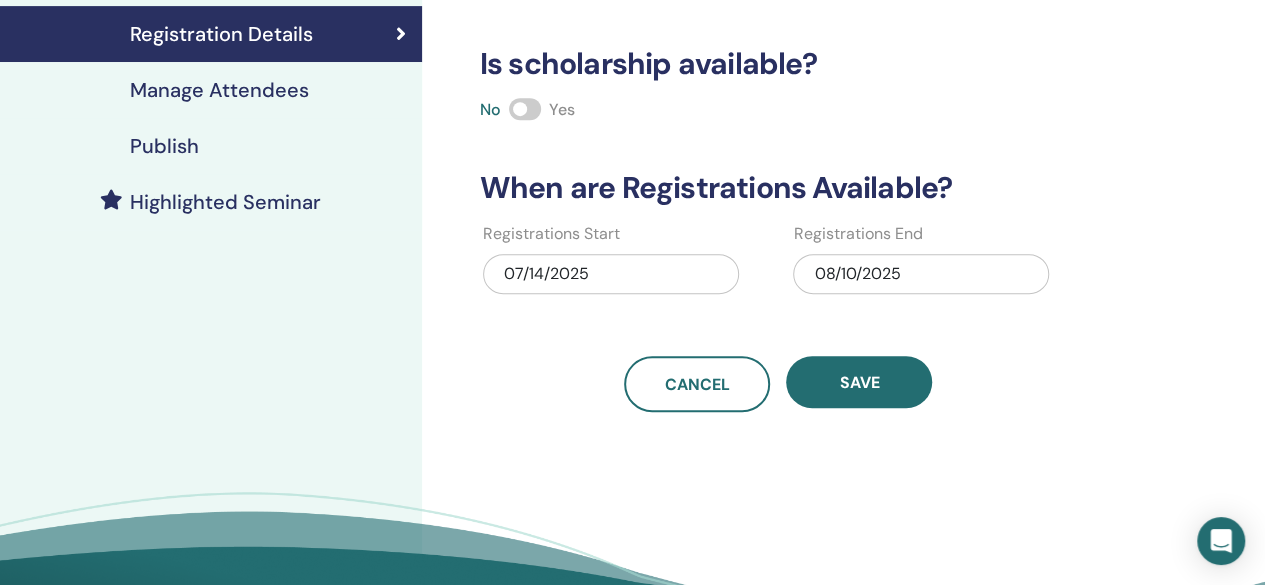click on "Highlighted Seminar" at bounding box center [225, 202] 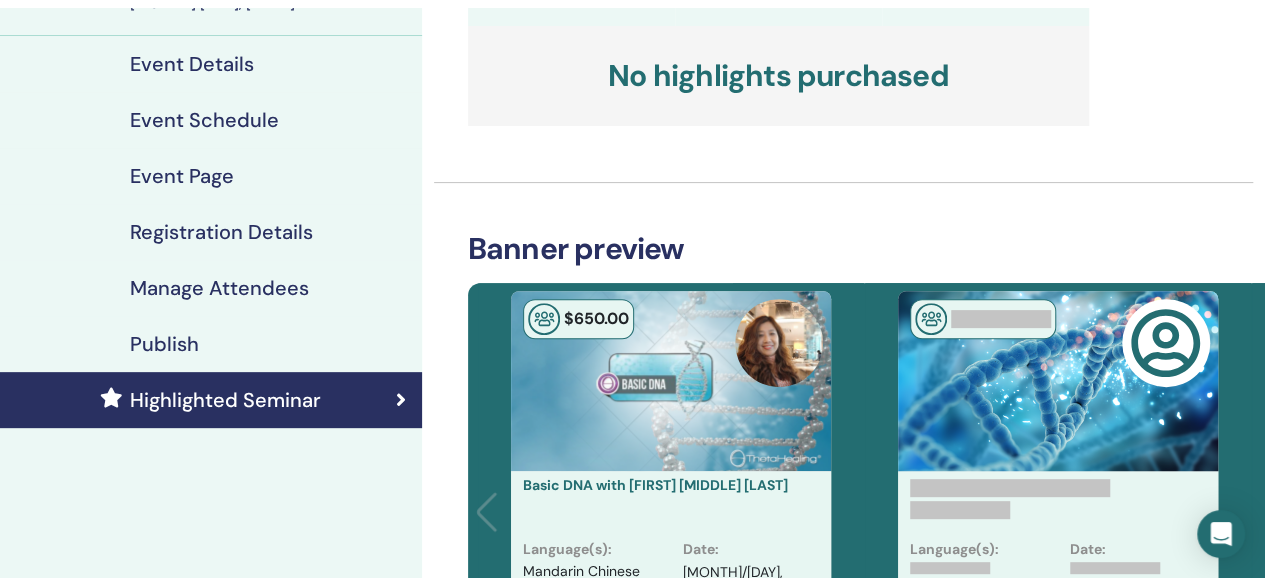scroll, scrollTop: 100, scrollLeft: 0, axis: vertical 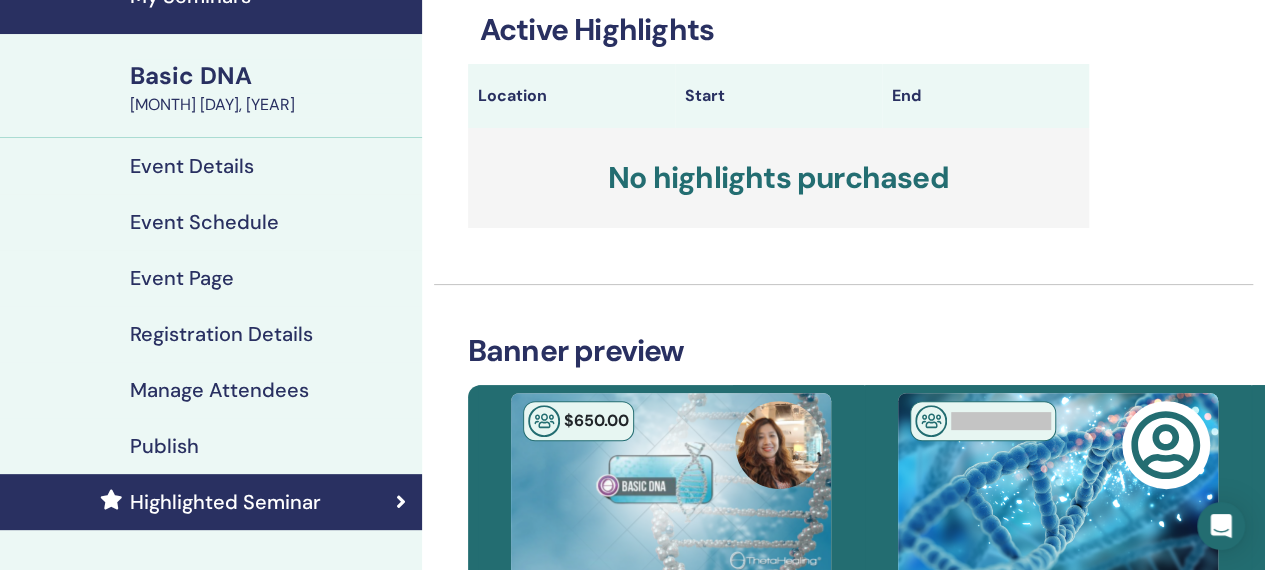 click on "Basic DNA" at bounding box center [270, 76] 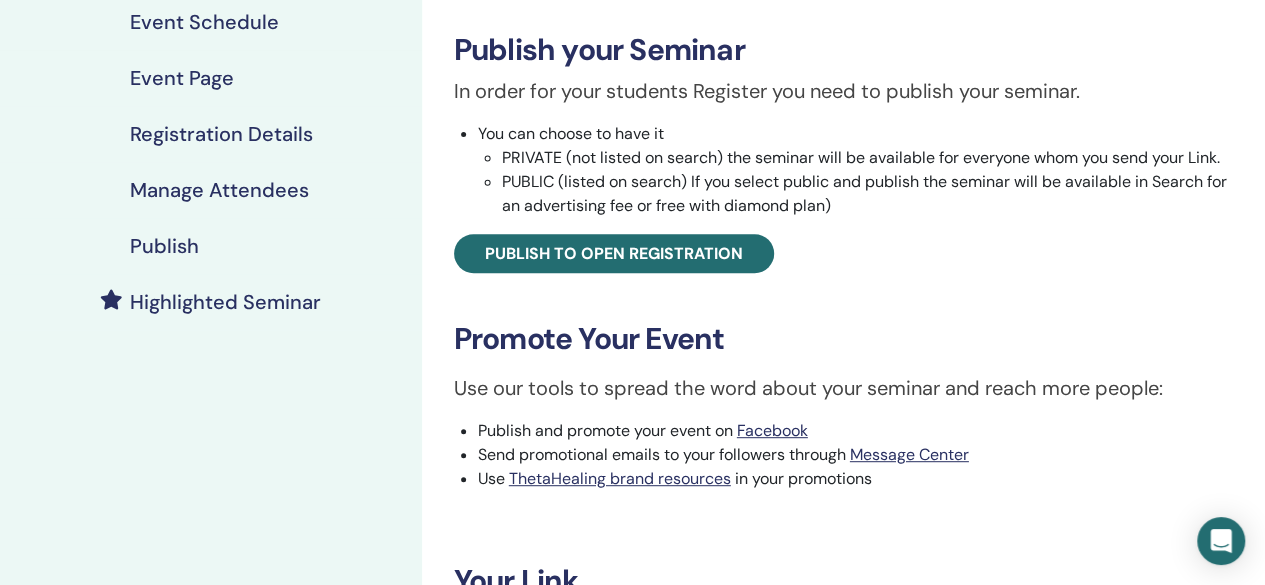 scroll, scrollTop: 500, scrollLeft: 0, axis: vertical 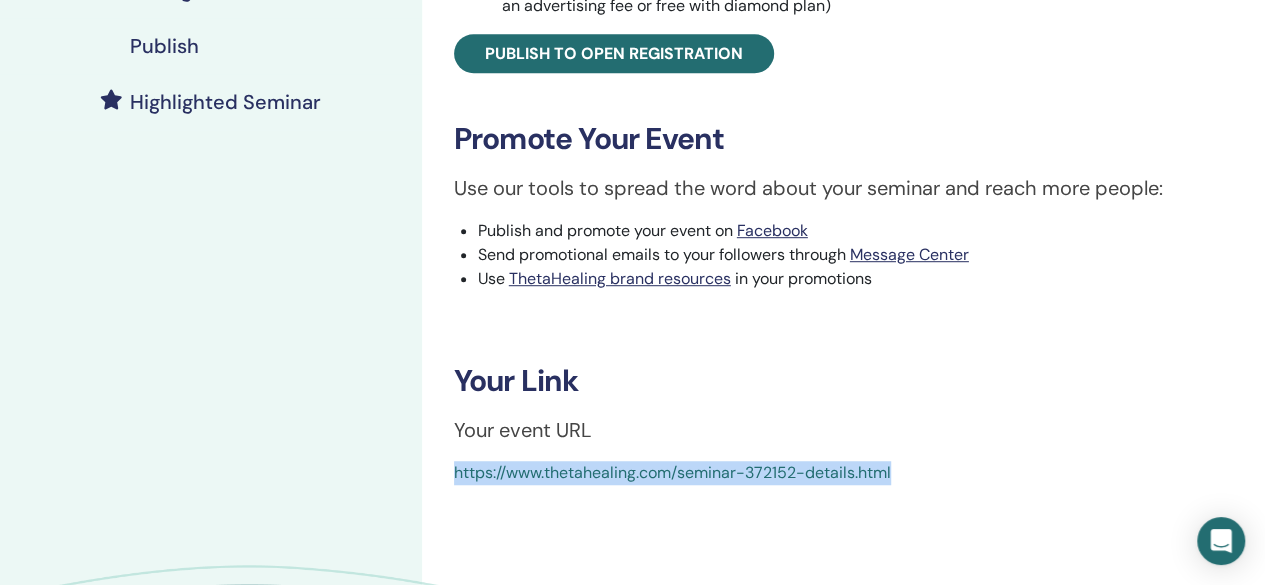 drag, startPoint x: 594, startPoint y: 500, endPoint x: 1052, endPoint y: 507, distance: 458.0535 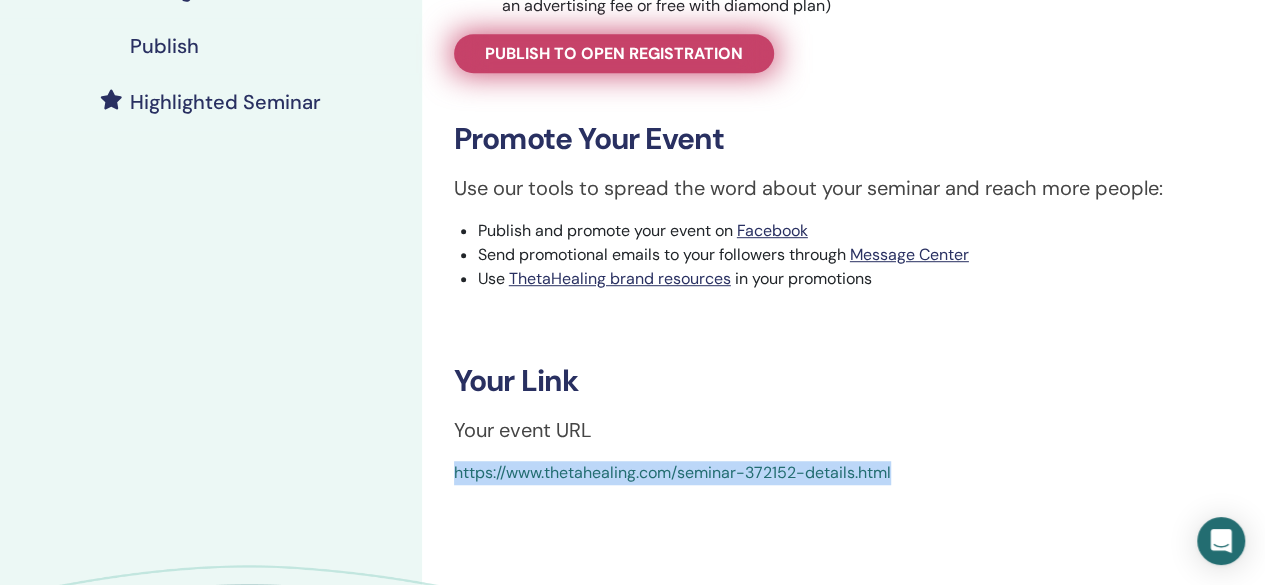 click on "Publish to open registration" at bounding box center (614, 53) 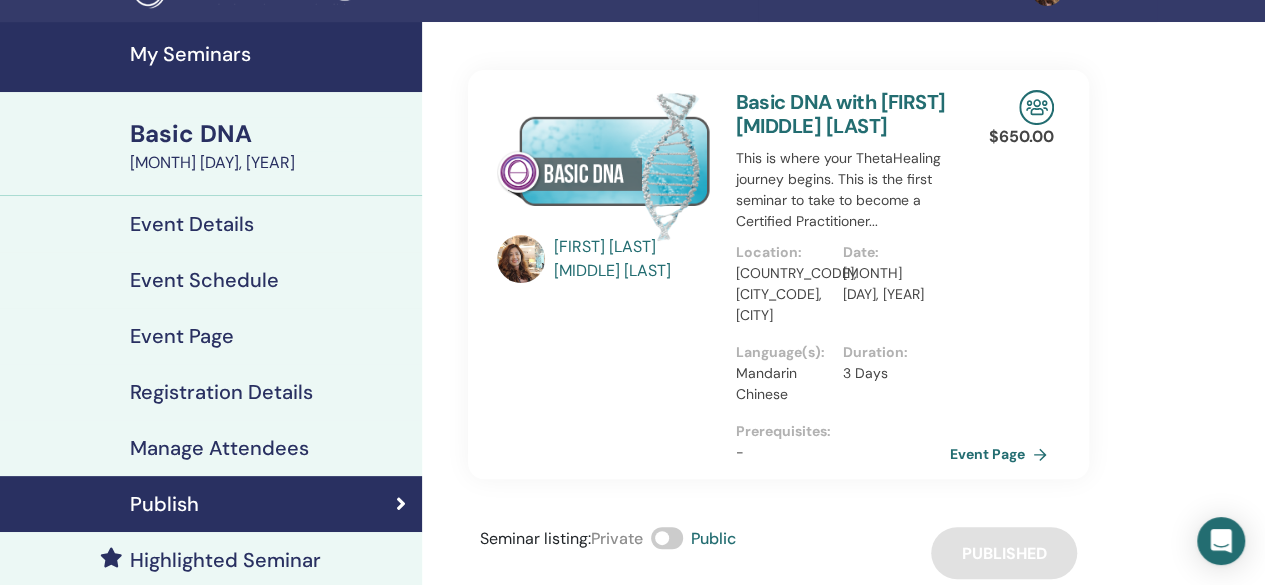 scroll, scrollTop: 0, scrollLeft: 0, axis: both 